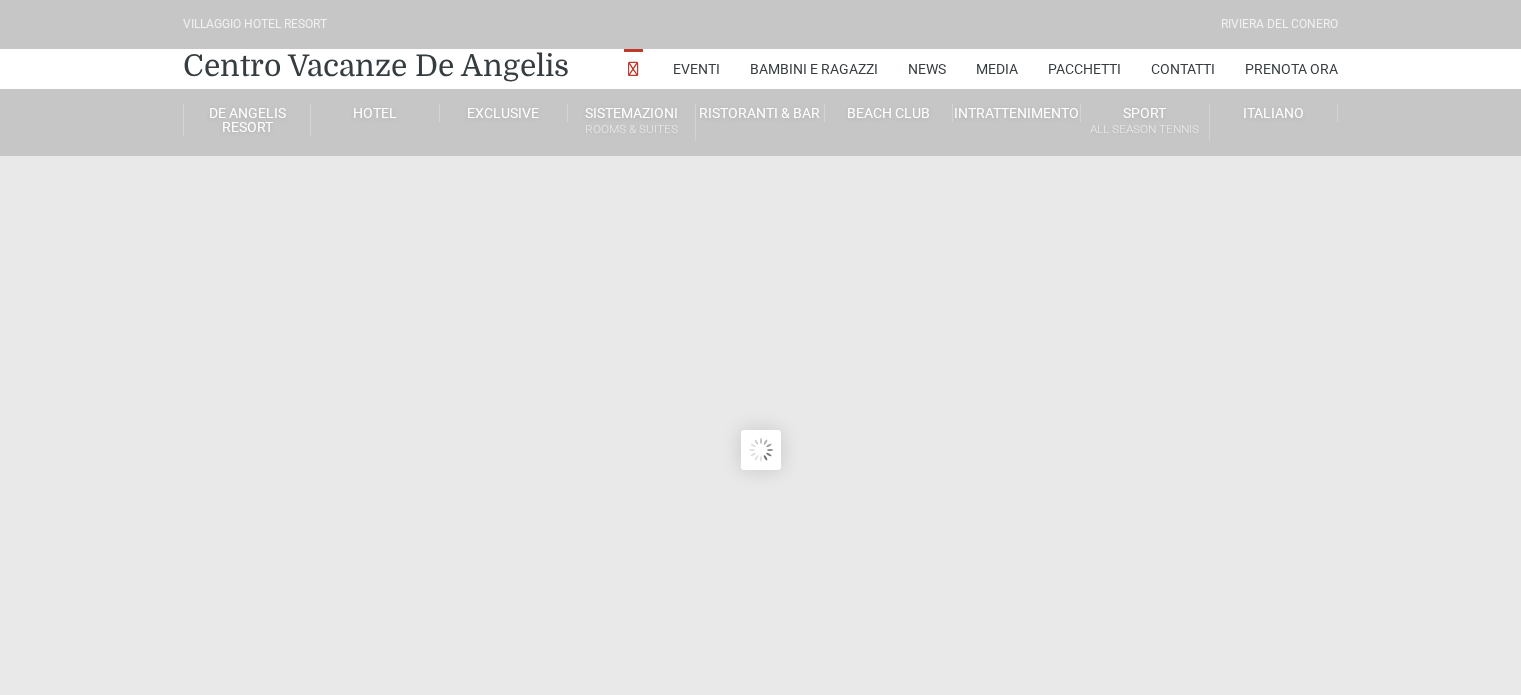 scroll, scrollTop: 0, scrollLeft: 0, axis: both 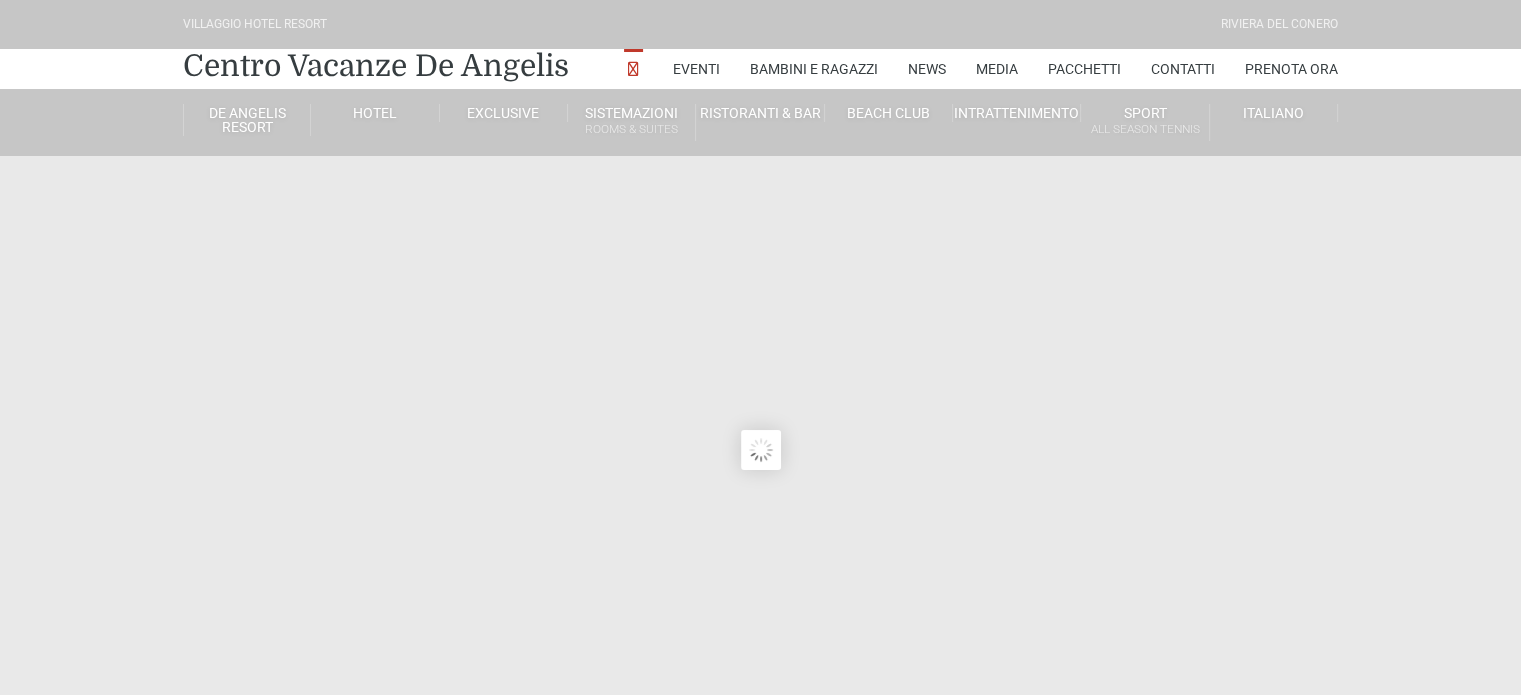 type on "02/08/2025" 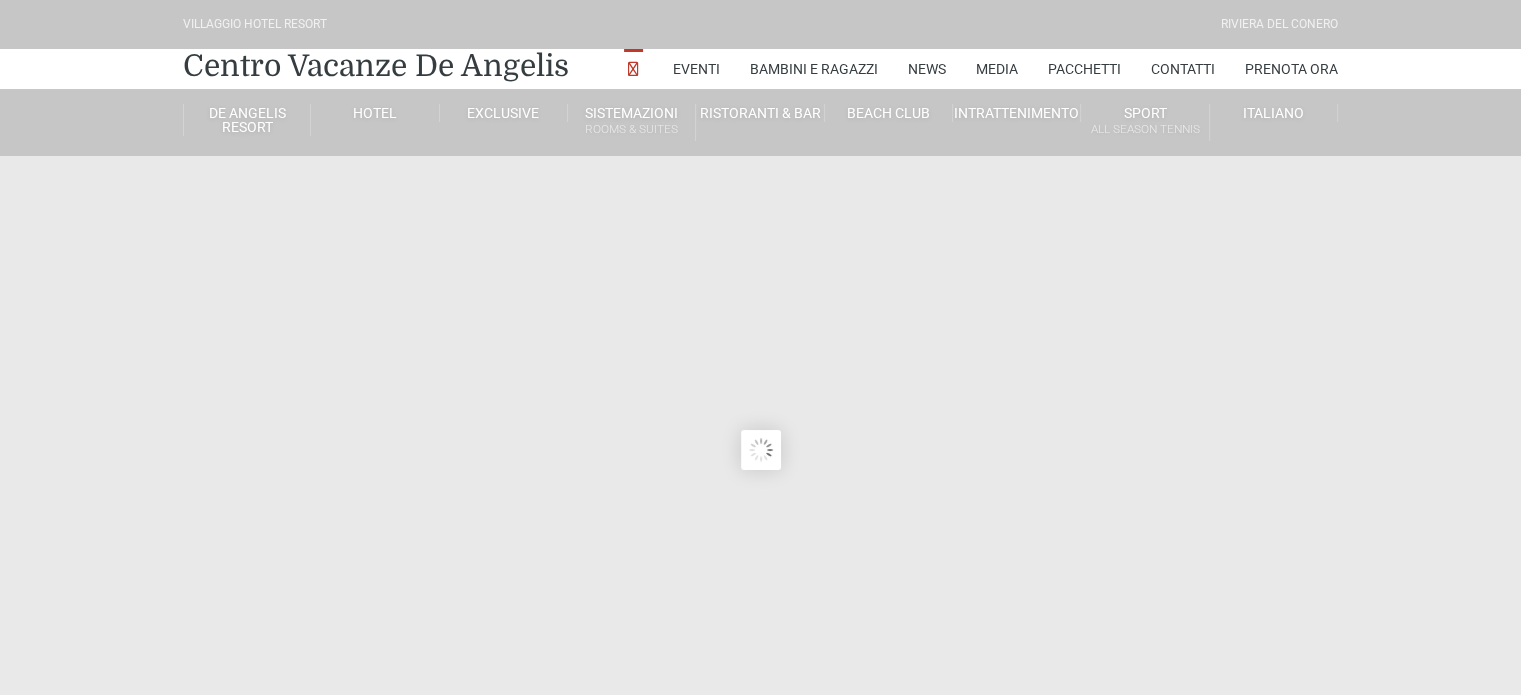 type on "03/08/2025" 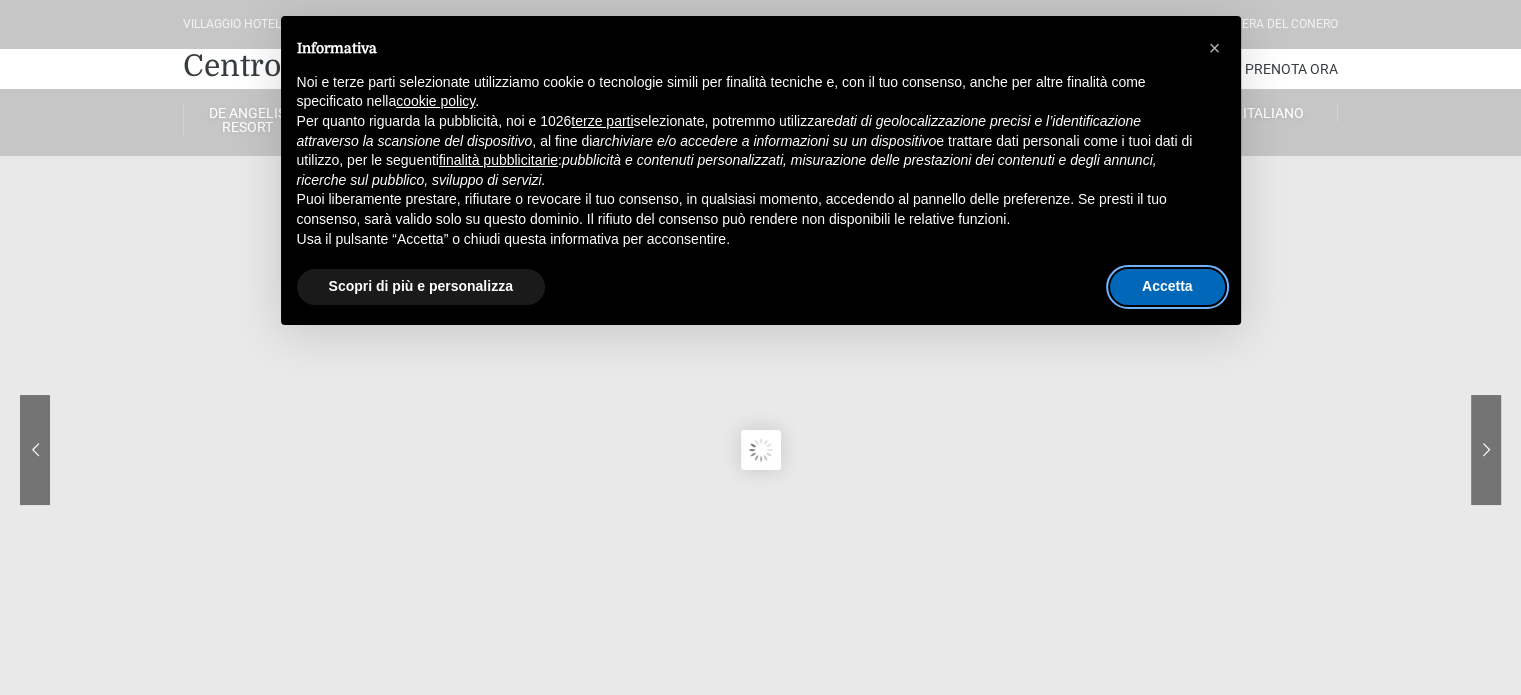 click on "Accetta" at bounding box center (1167, 287) 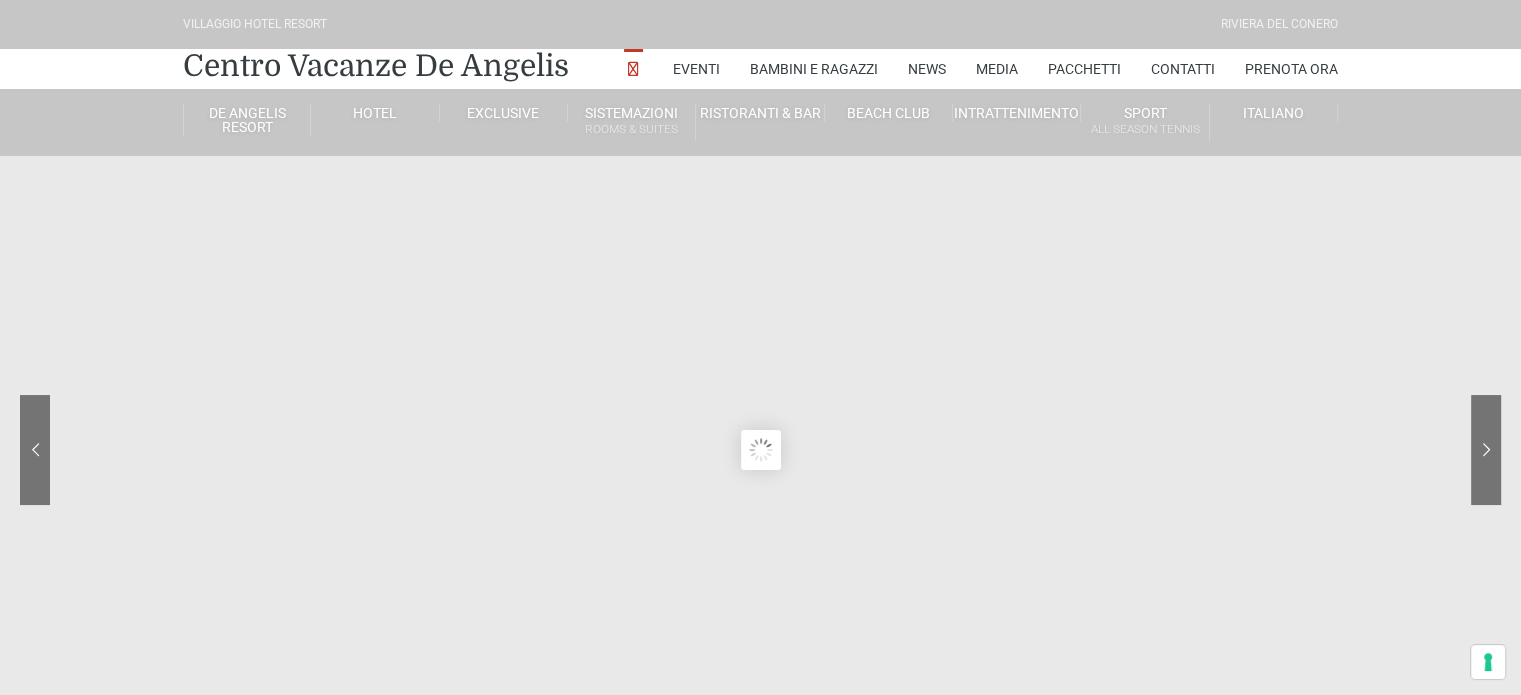 click 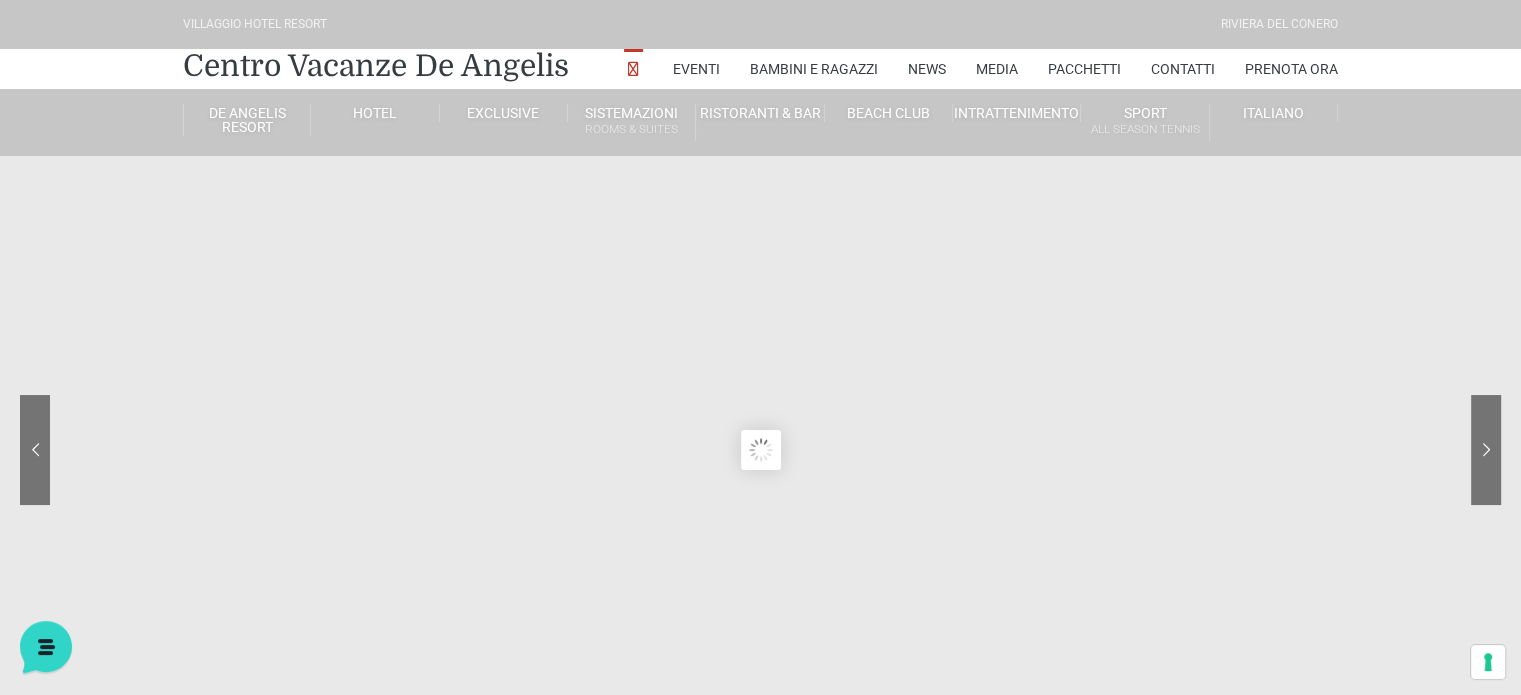 scroll, scrollTop: 0, scrollLeft: 0, axis: both 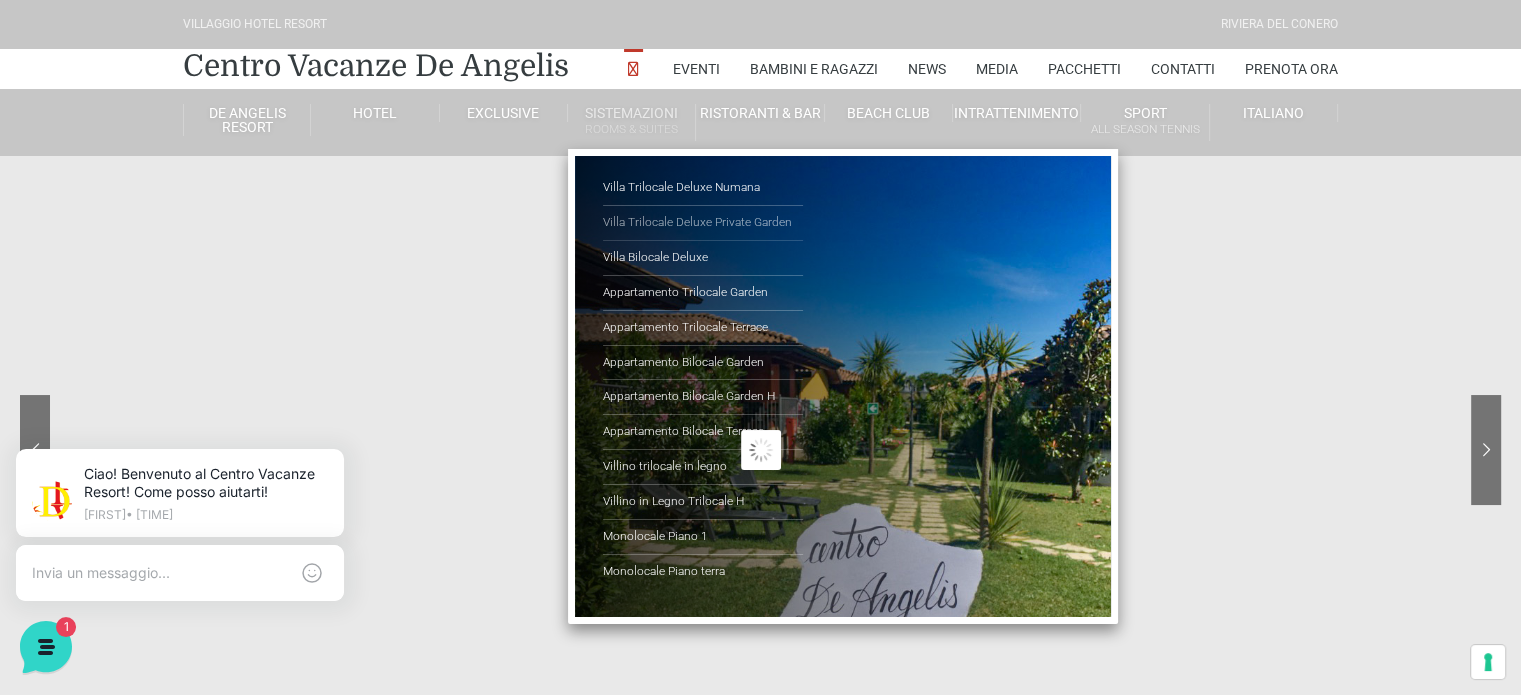 click on "Villa Trilocale Deluxe Private Garden" at bounding box center [703, 223] 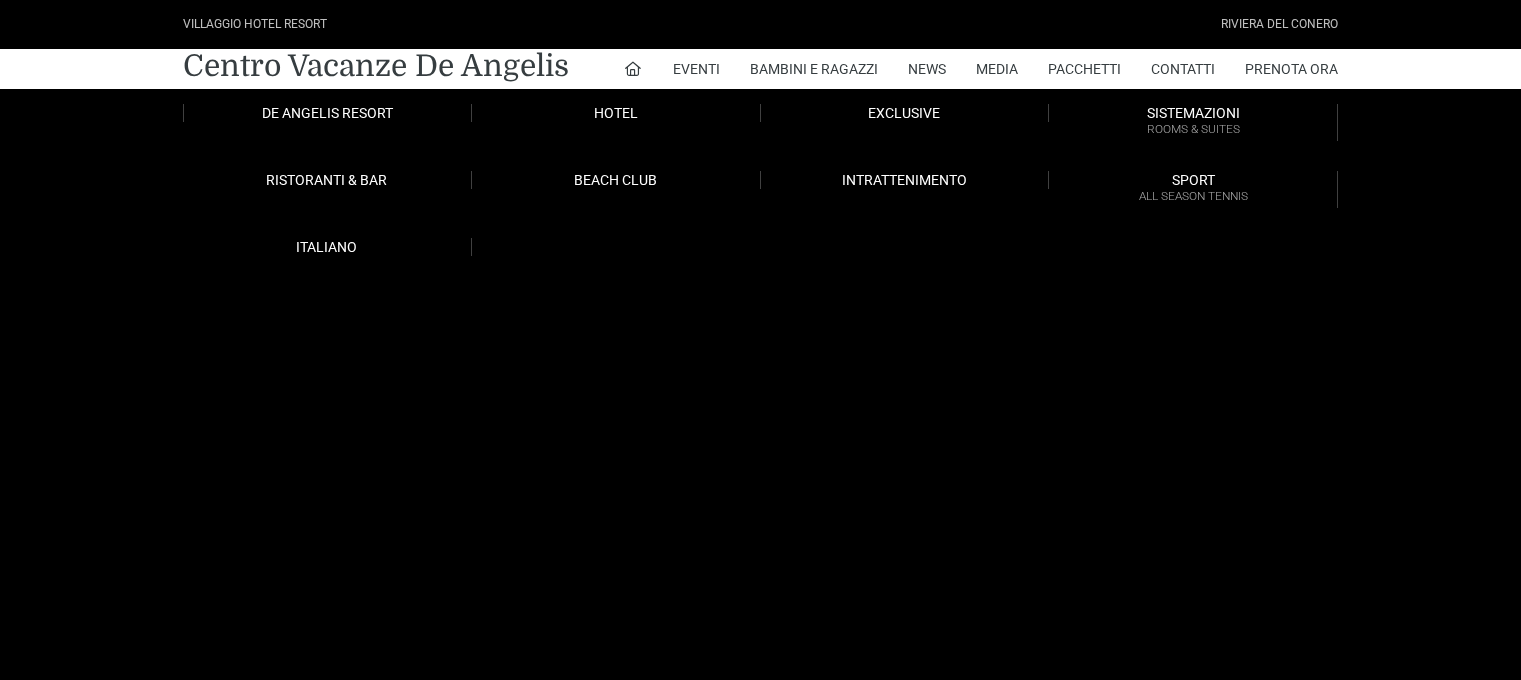 scroll, scrollTop: 0, scrollLeft: 0, axis: both 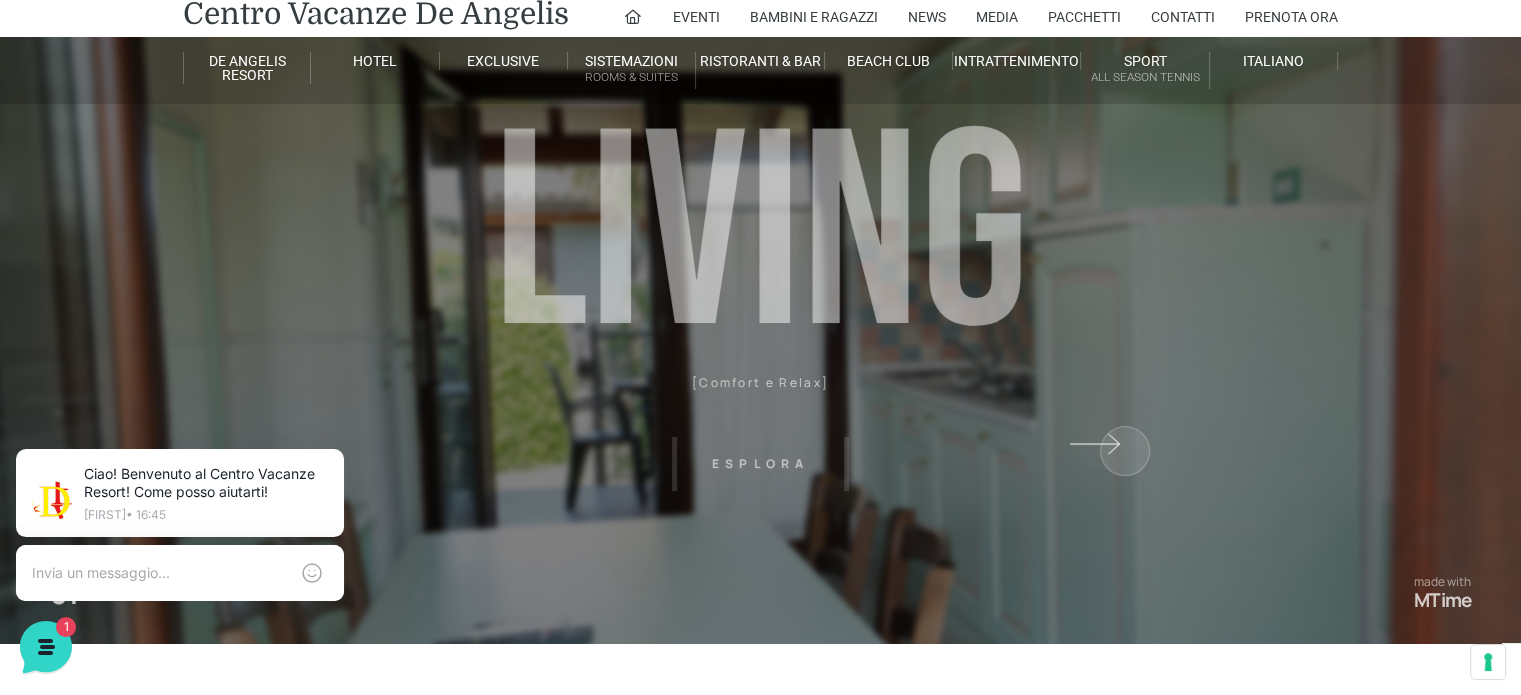 click at bounding box center (1267, 295) 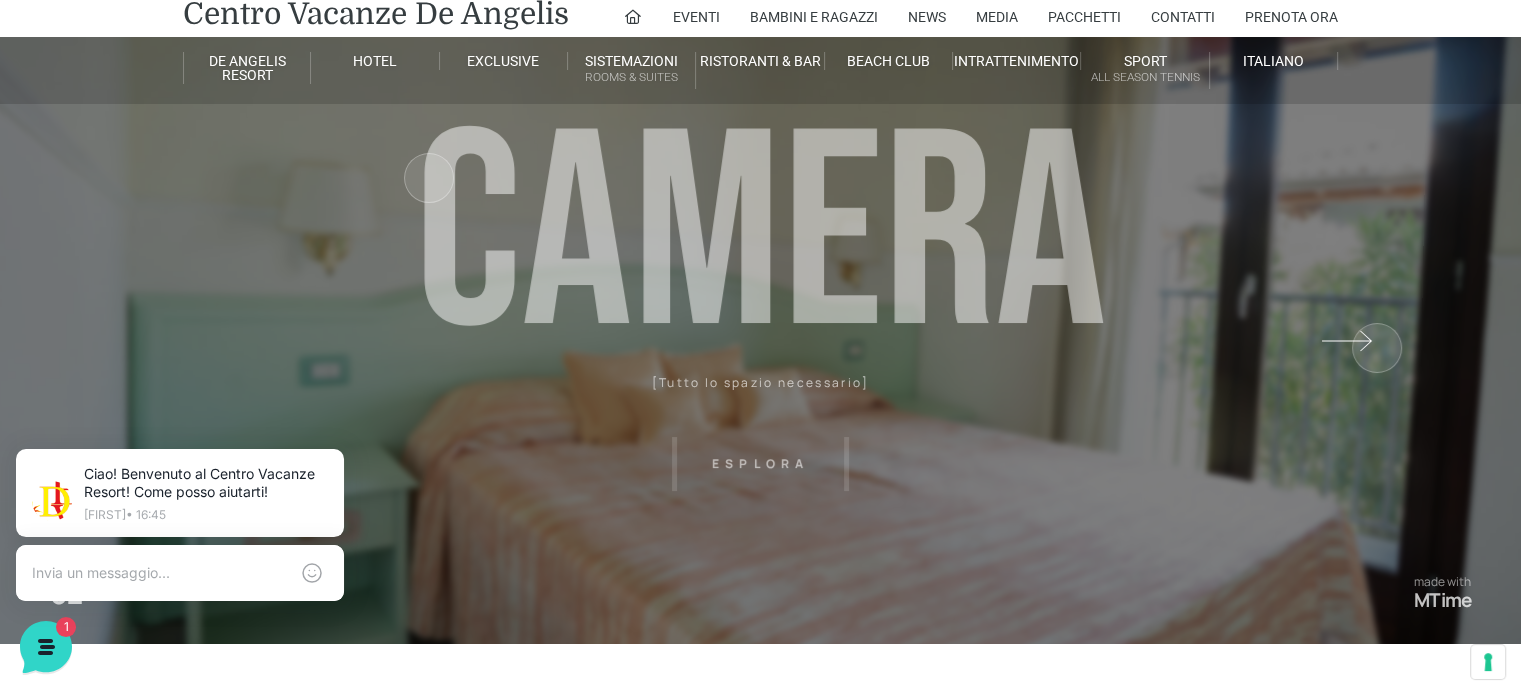 click at bounding box center (1267, 295) 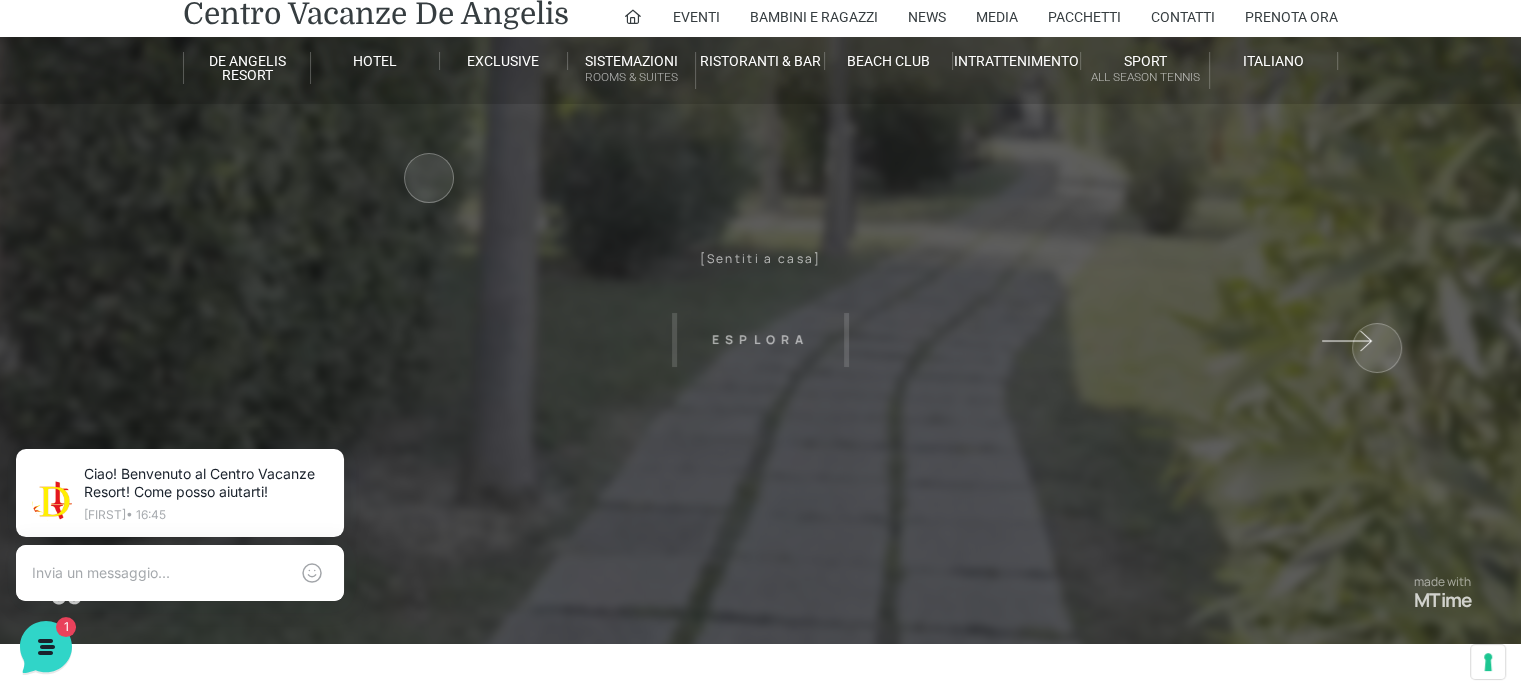 click at bounding box center [1267, 295] 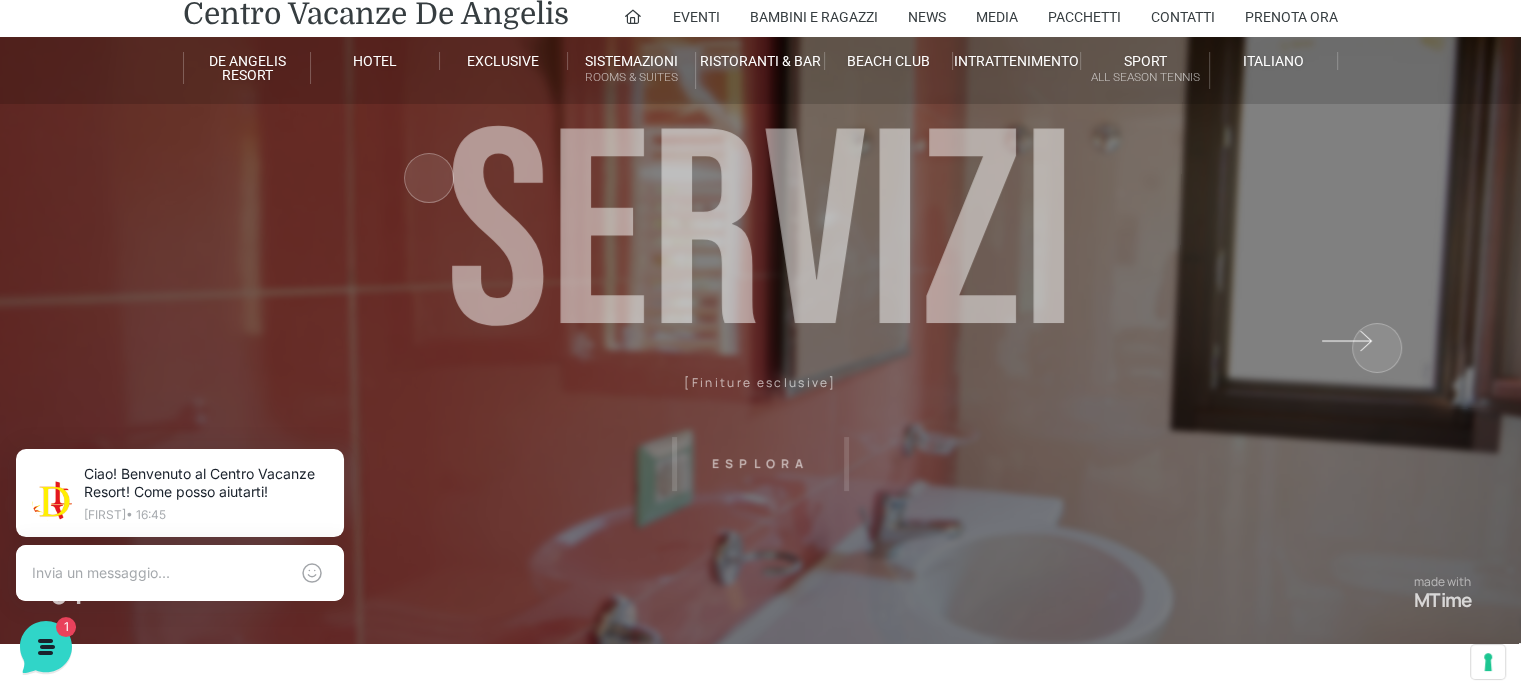 click at bounding box center (1267, 295) 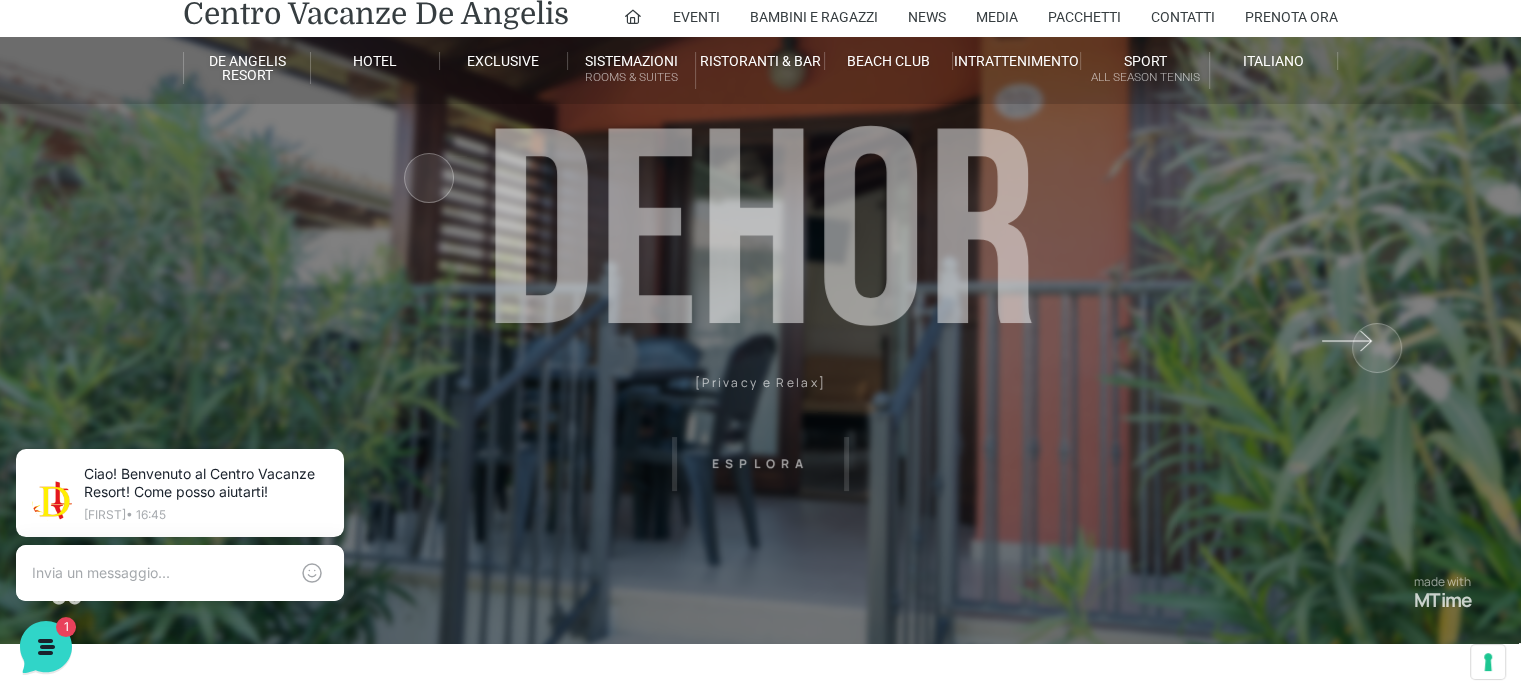 click at bounding box center [1267, 295] 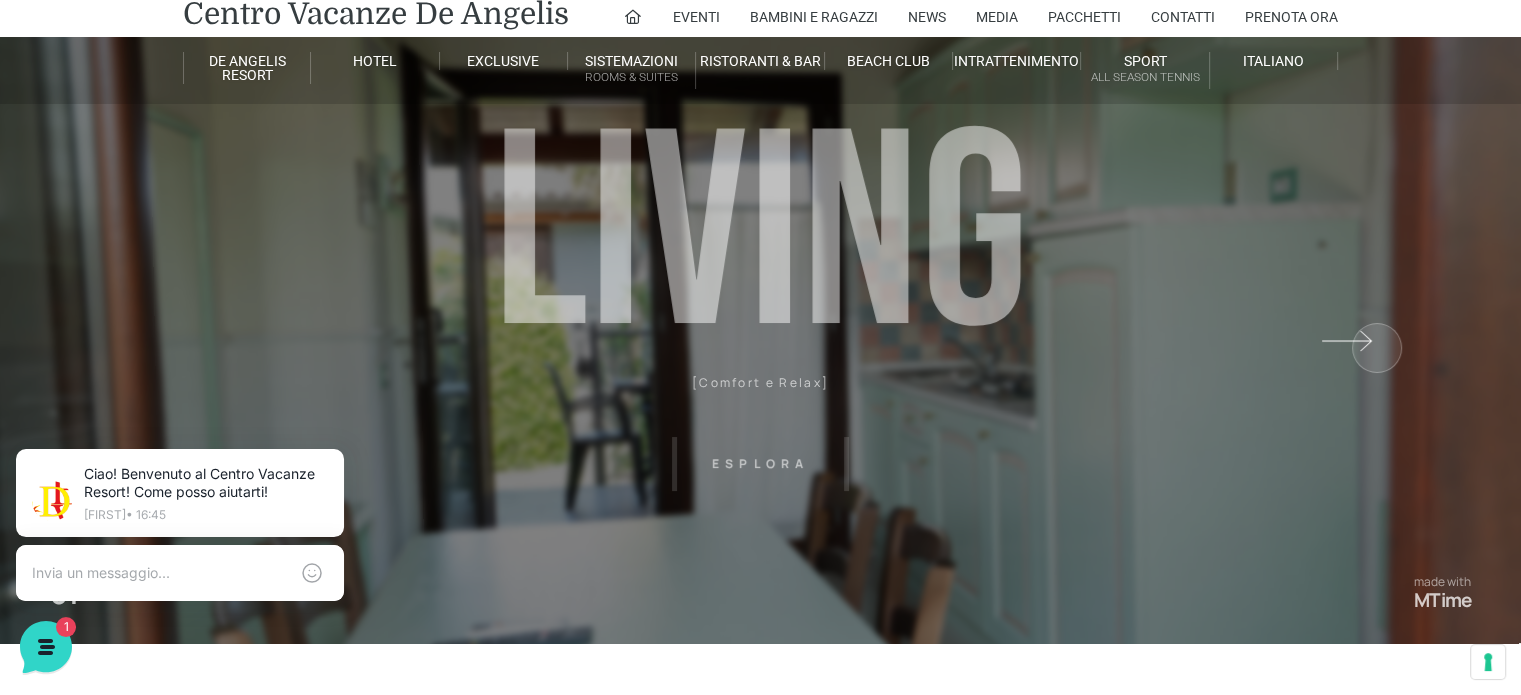click at bounding box center (1267, 295) 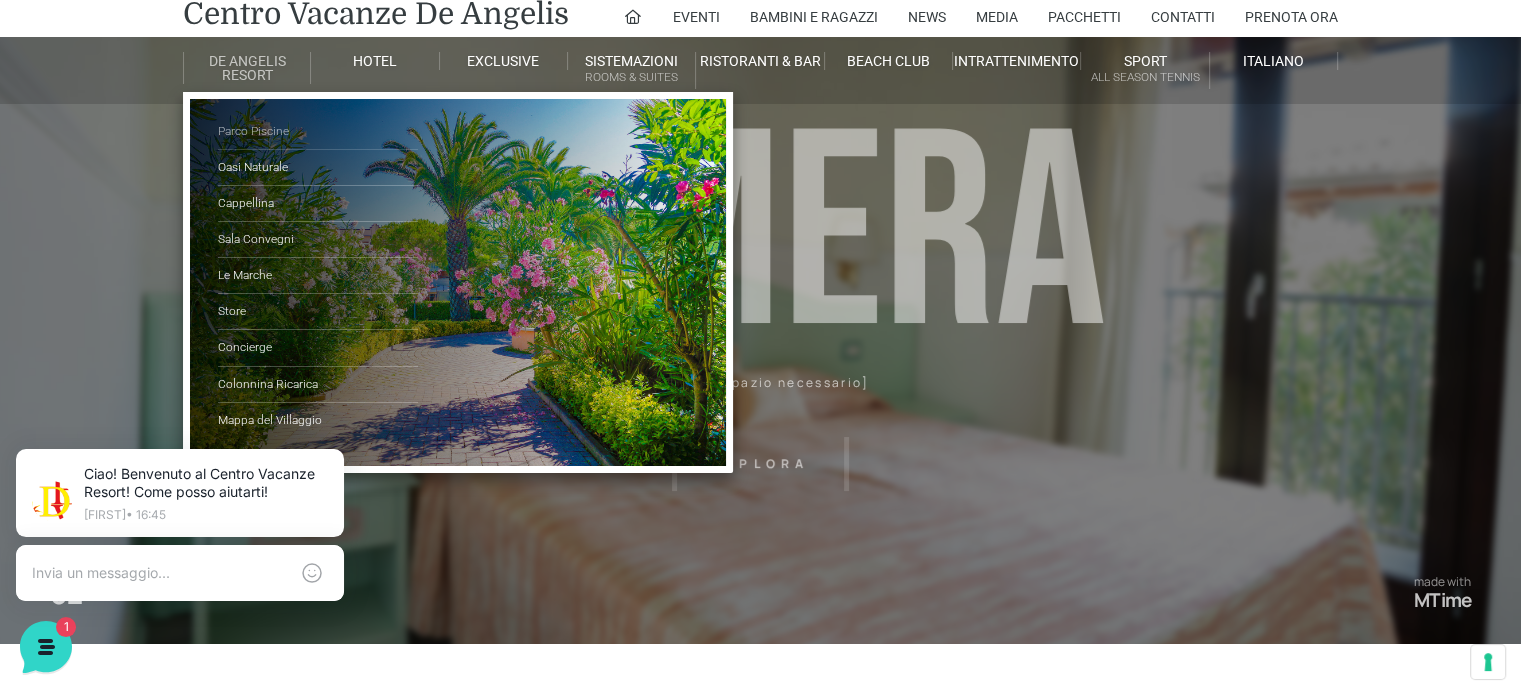 click on "Parco Piscine" at bounding box center [318, 132] 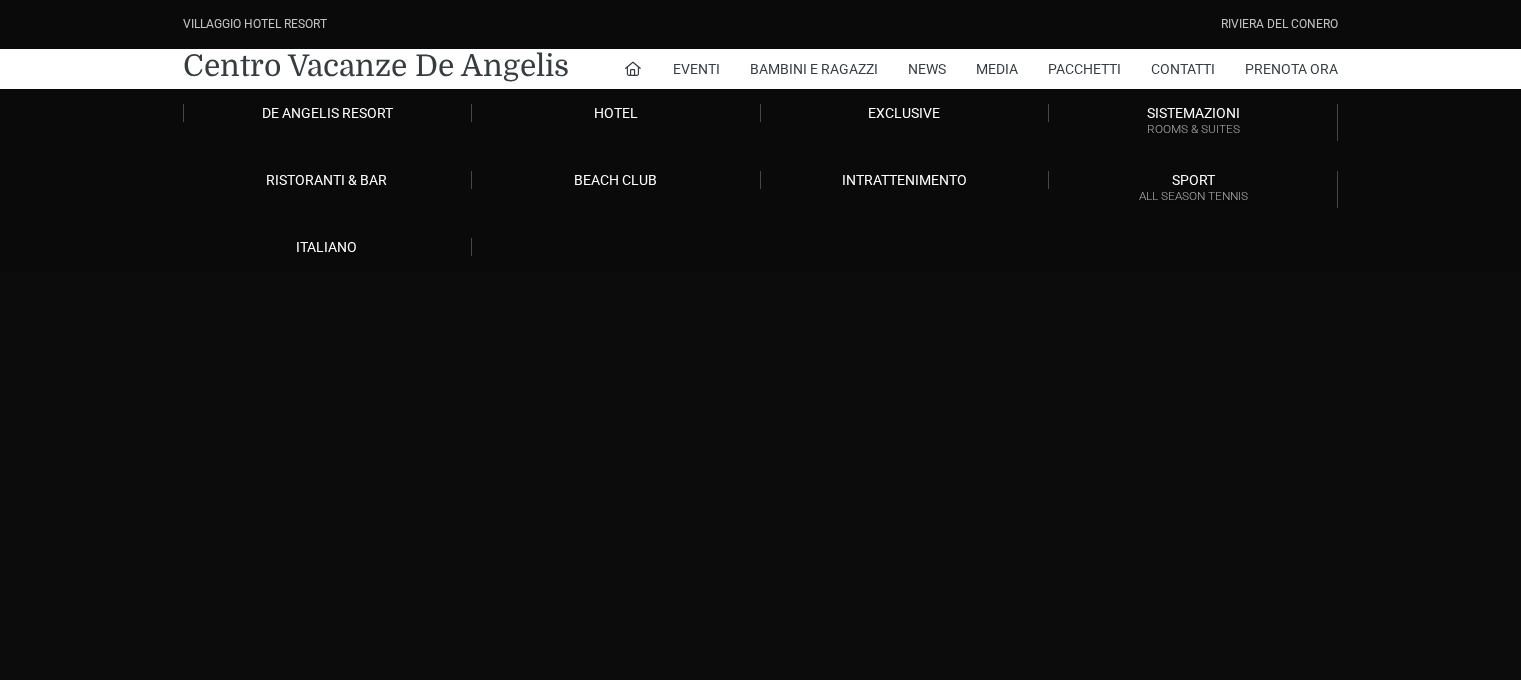 scroll, scrollTop: 0, scrollLeft: 0, axis: both 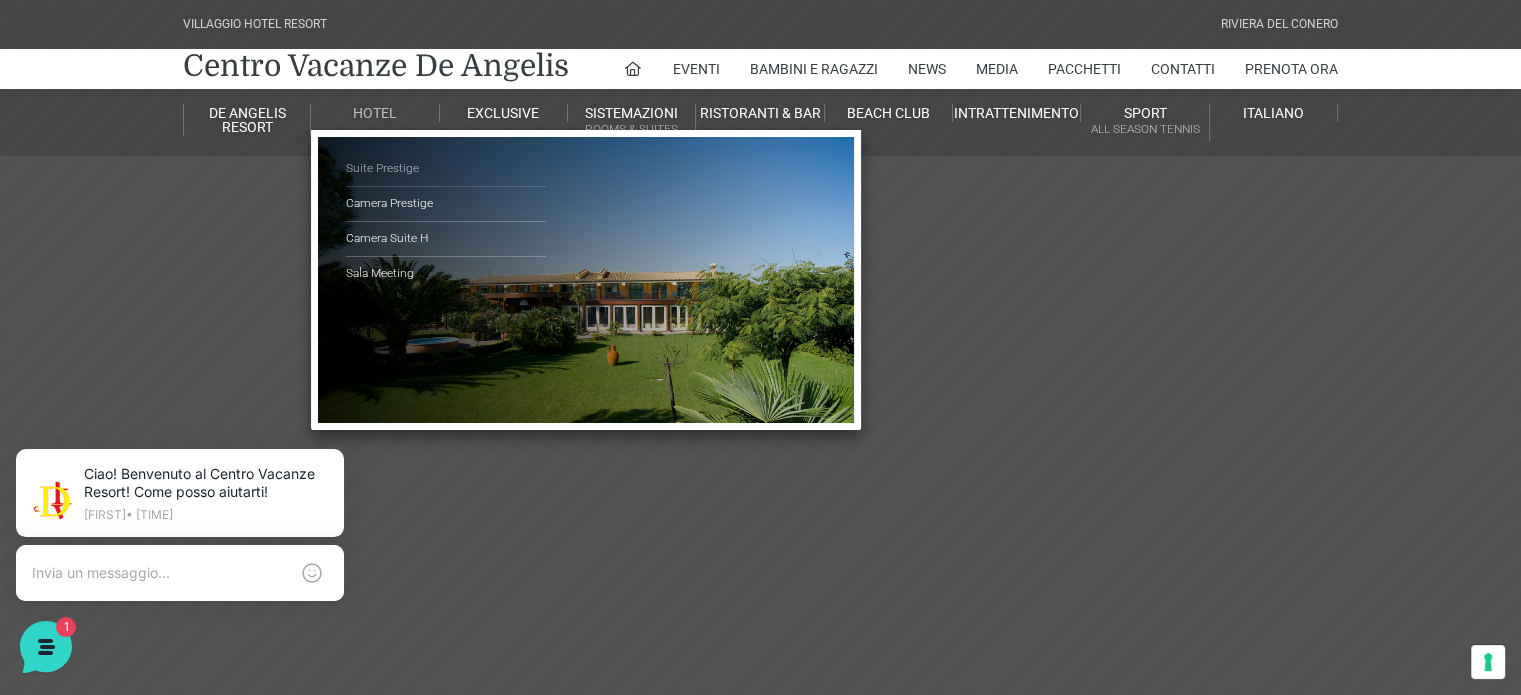 click on "Suite Prestige" at bounding box center [446, 169] 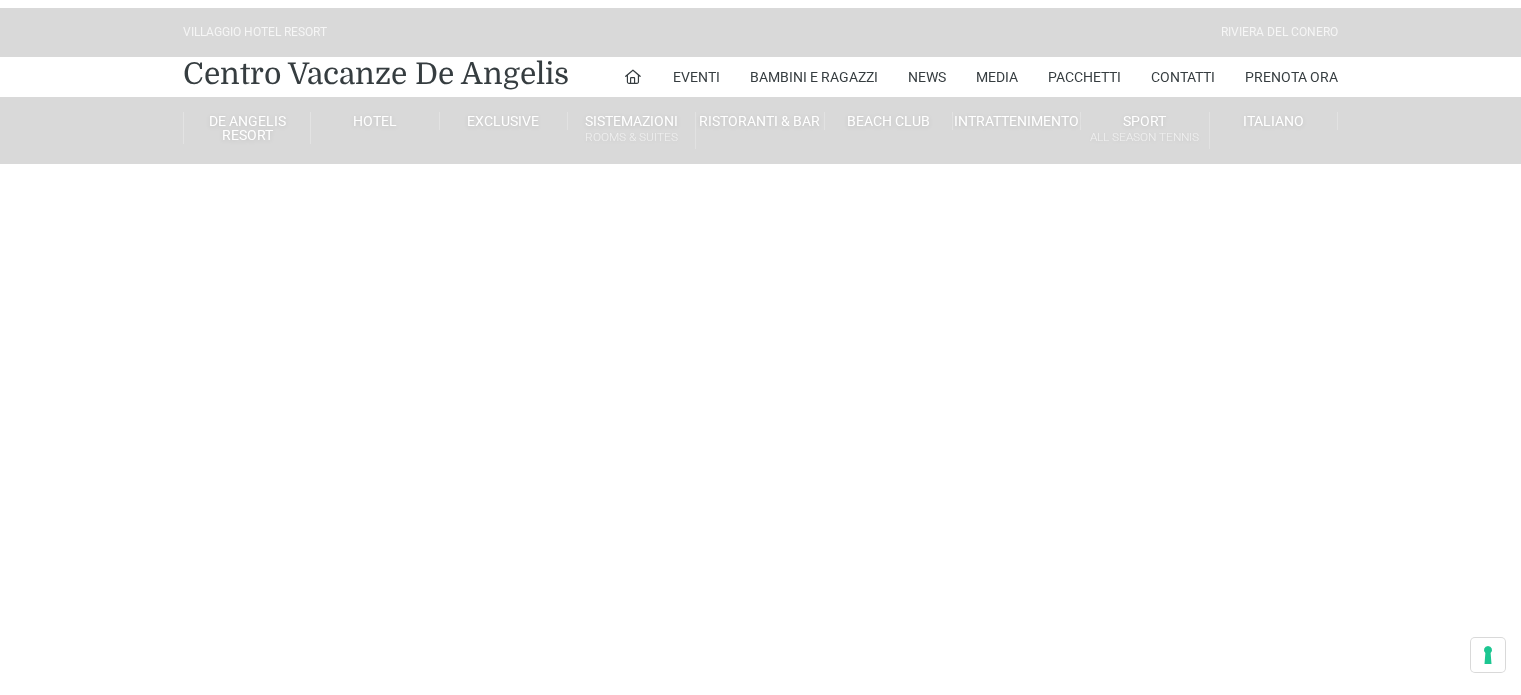 scroll, scrollTop: 0, scrollLeft: 0, axis: both 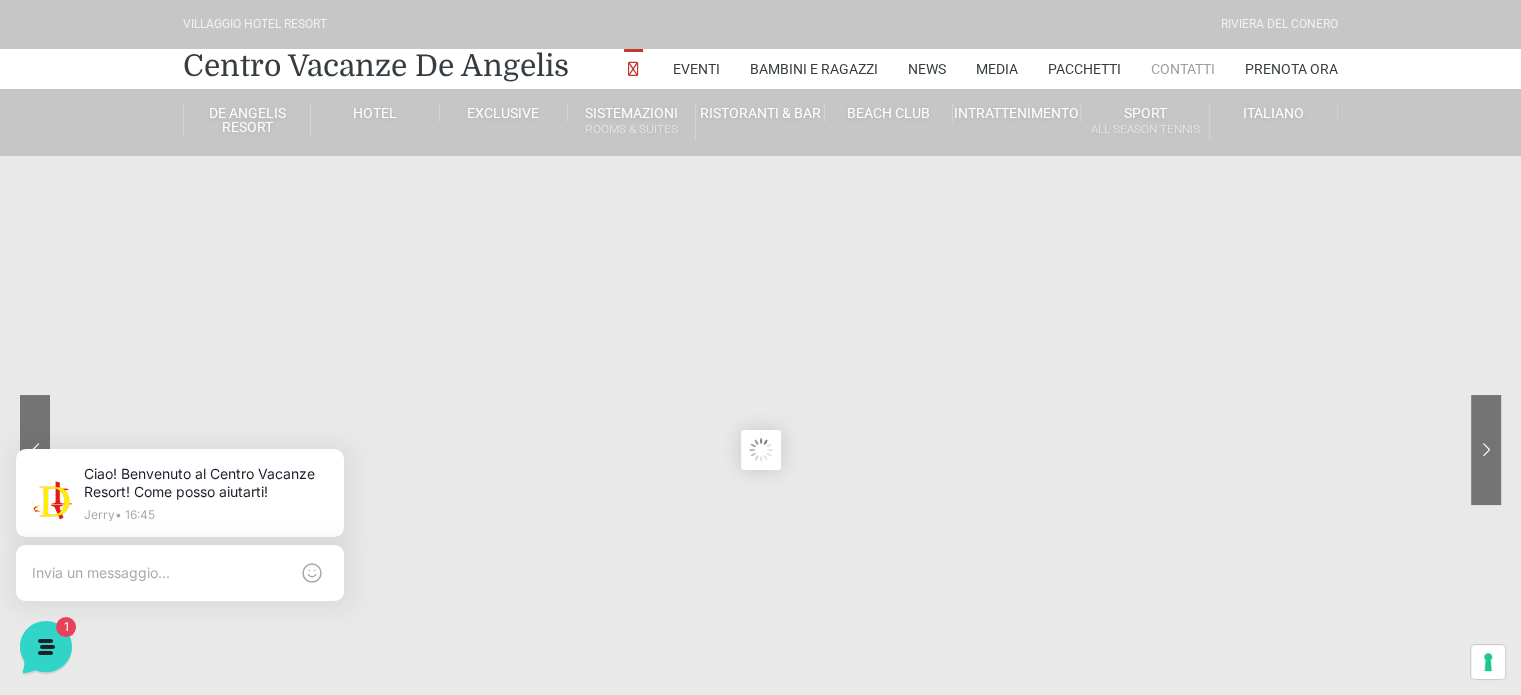 click on "Contatti" at bounding box center (1183, 69) 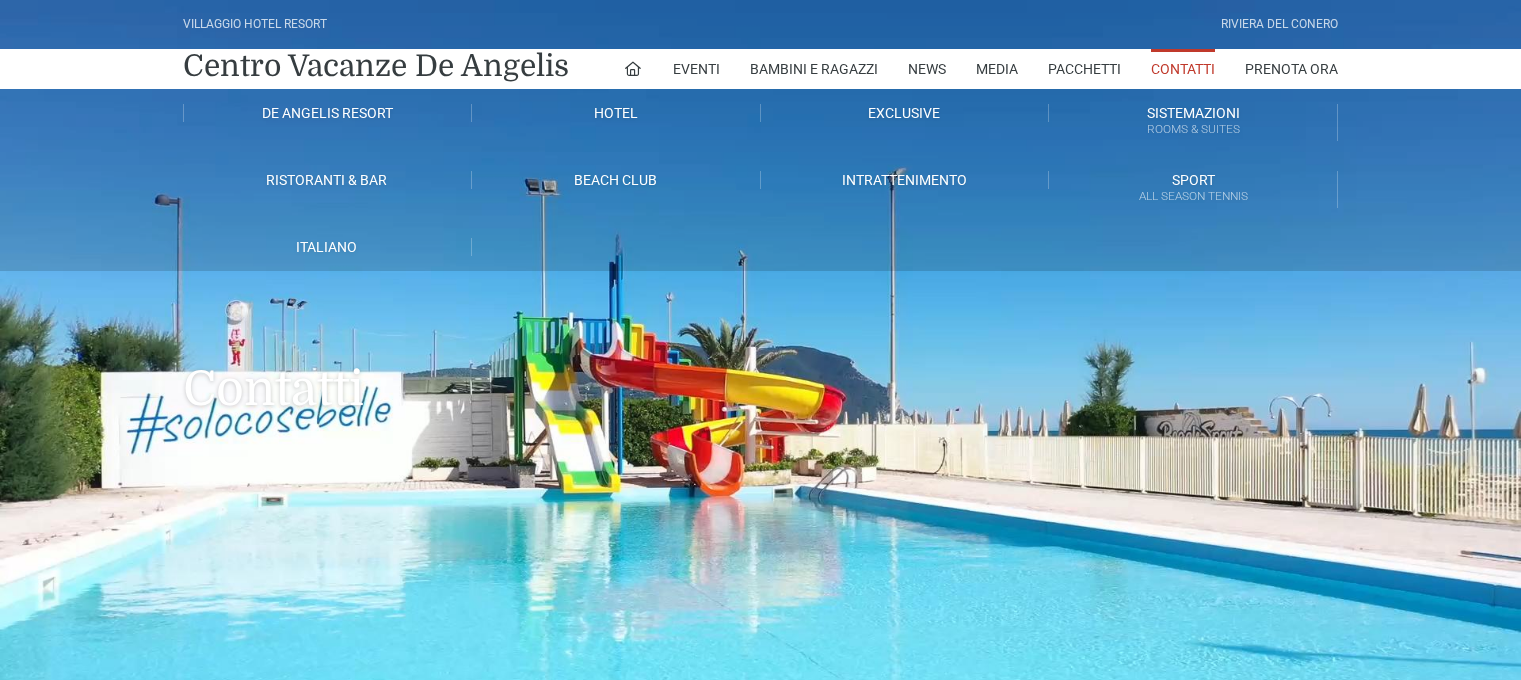 scroll, scrollTop: 0, scrollLeft: 0, axis: both 